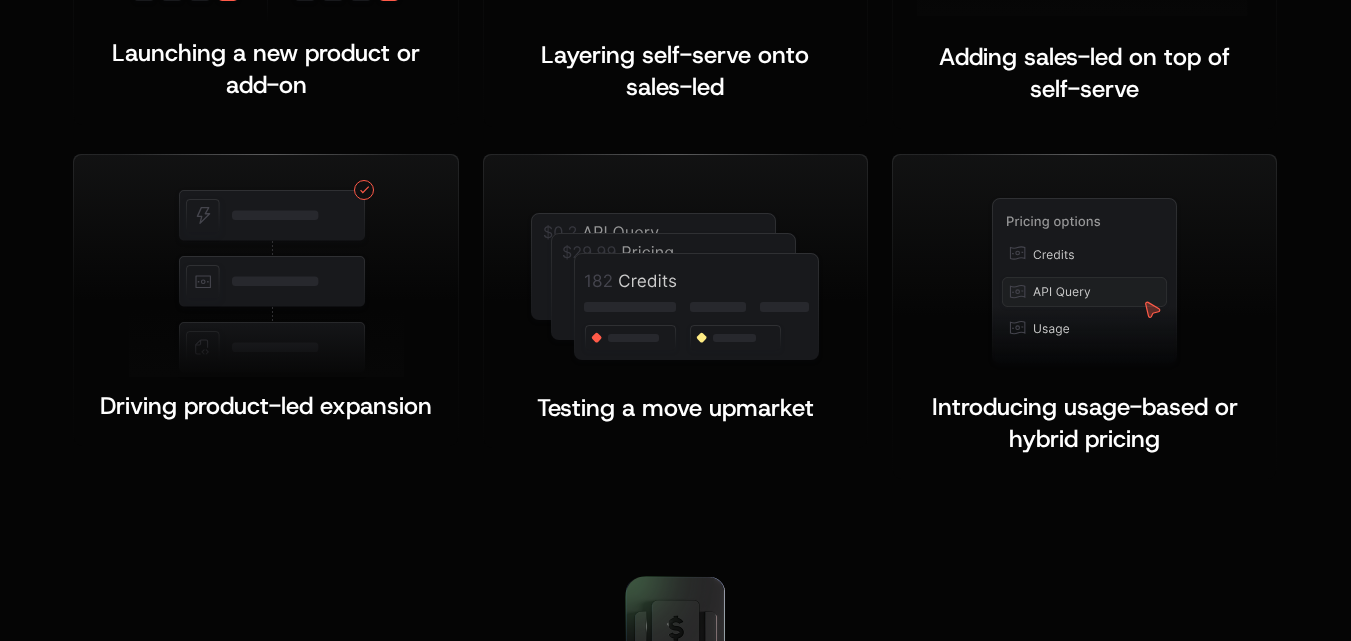 scroll, scrollTop: 4200, scrollLeft: 0, axis: vertical 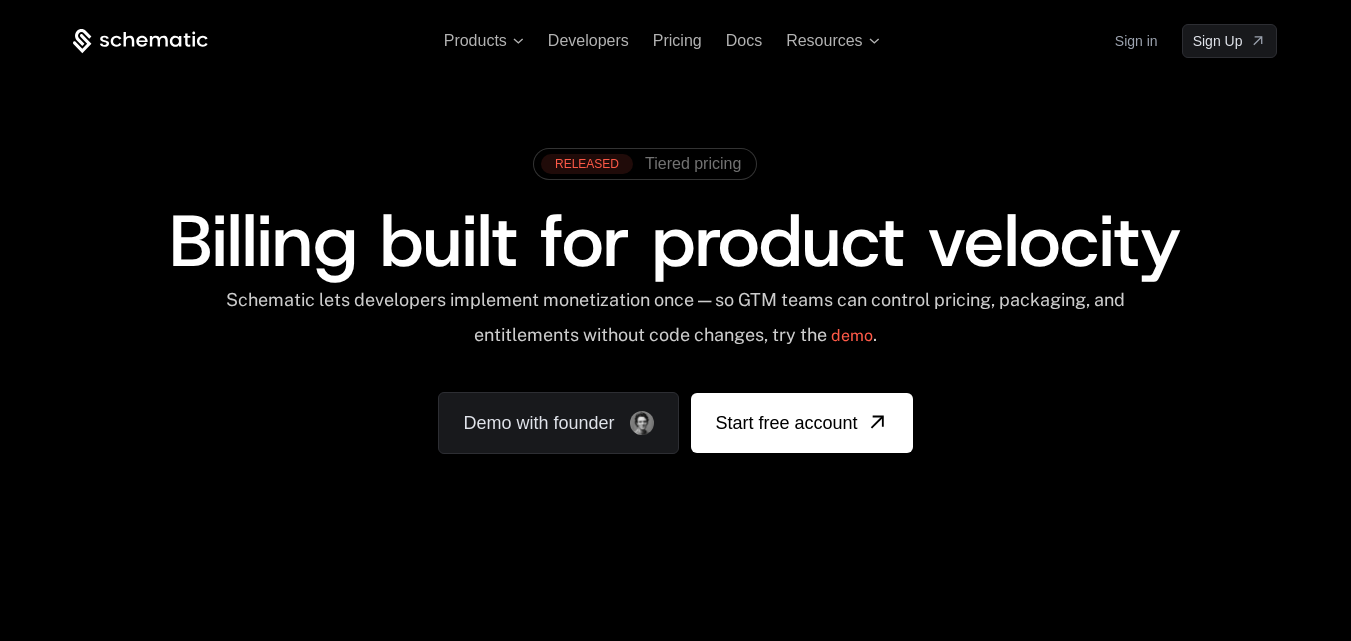 click on "Billing built for product velocity" at bounding box center (675, 241) 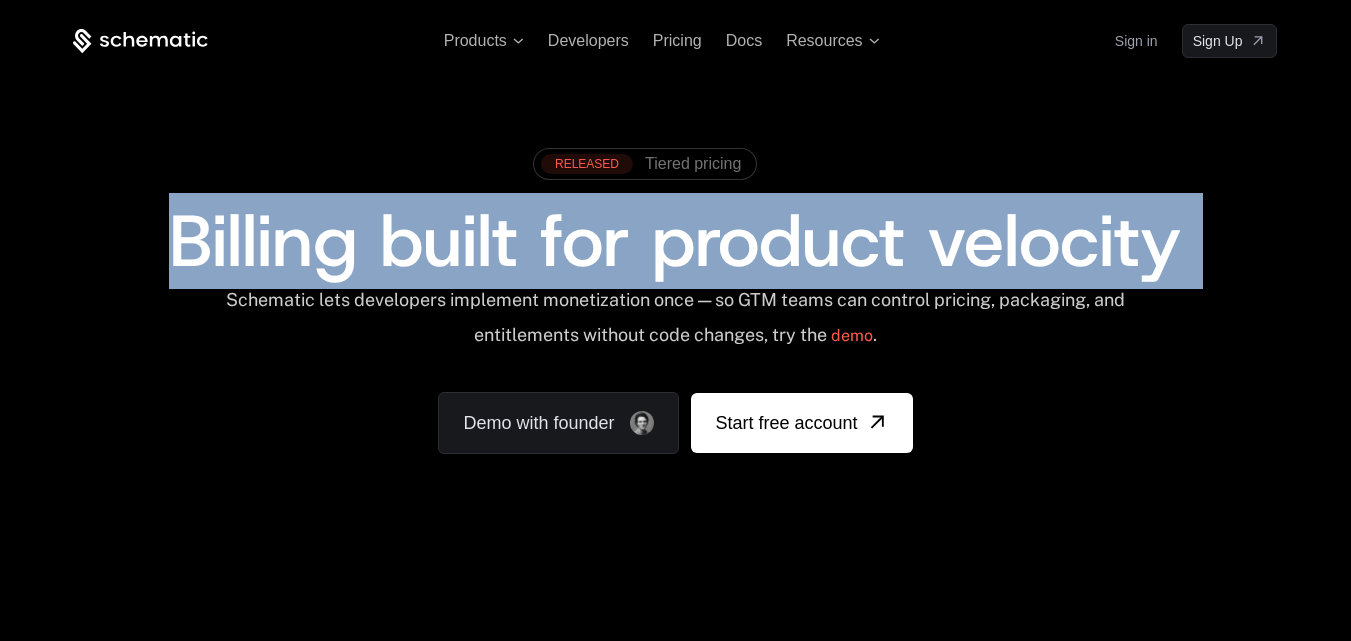 click on "Billing built for product velocity" at bounding box center (675, 241) 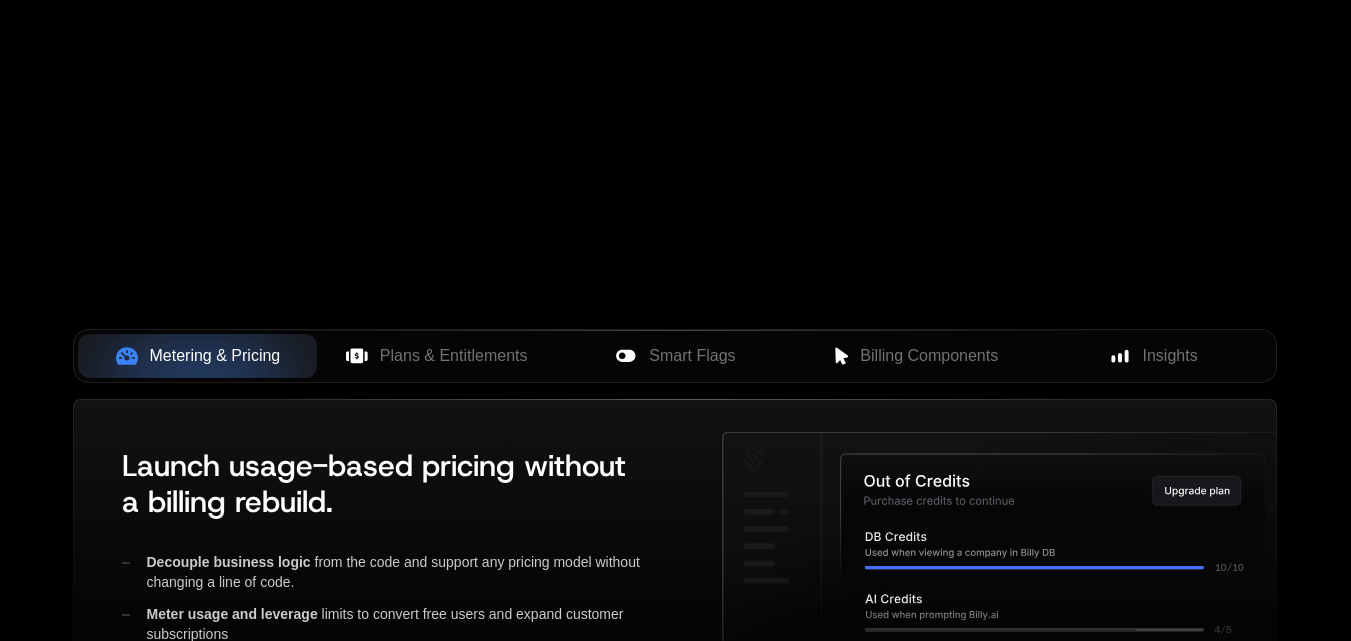 scroll, scrollTop: 600, scrollLeft: 0, axis: vertical 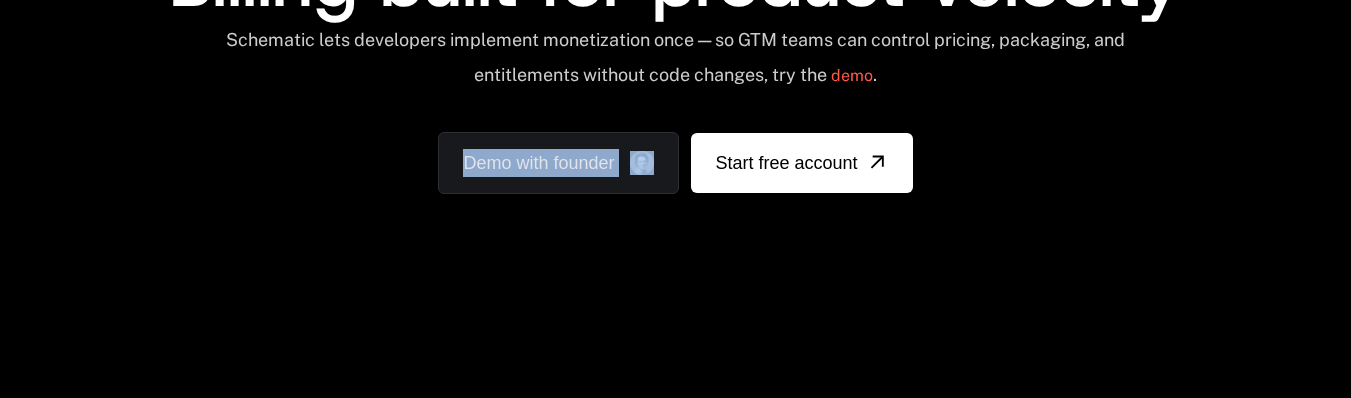 drag, startPoint x: 371, startPoint y: 329, endPoint x: 300, endPoint y: 325, distance: 71.11259 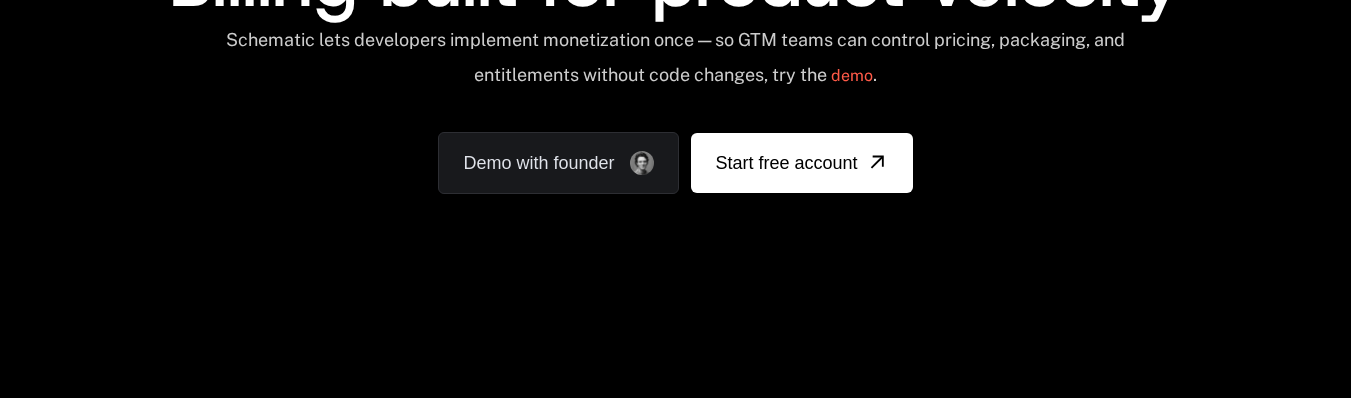 click on "Products Developers Pricing Docs Resources Sign in Sign Up RELEASED Tiered pricing Billing built for product velocity Schematic lets developers implement monetization once — so GTM teams can control pricing, packaging, and entitlements without code changes, try the   demo . Demo with founder   Start free account" at bounding box center (675, 39) 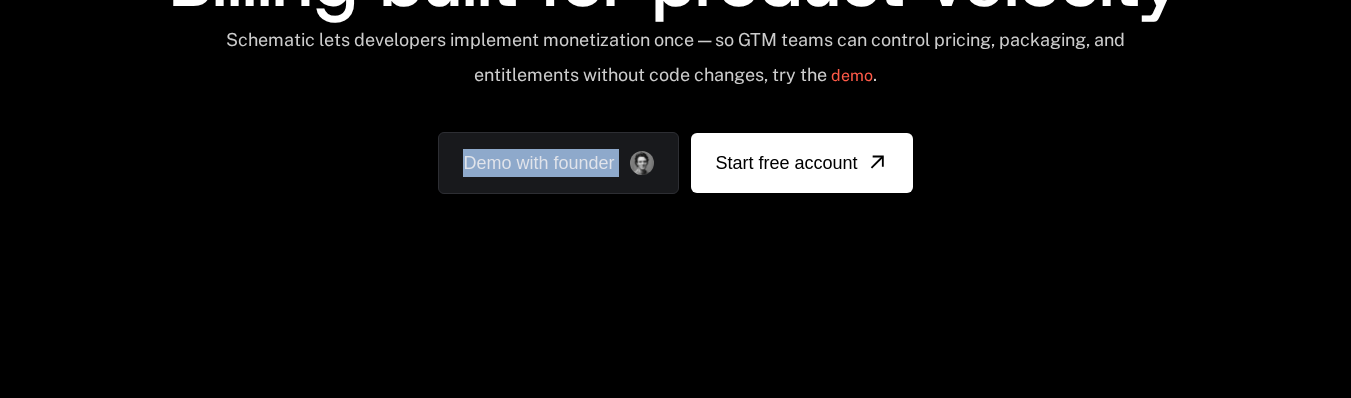click on "Products Developers Pricing Docs Resources Sign in Sign Up RELEASED Tiered pricing Billing built for product velocity Schematic lets developers implement monetization once — so GTM teams can control pricing, packaging, and entitlements without code changes, try the   demo . Demo with founder   Start free account" at bounding box center [675, 39] 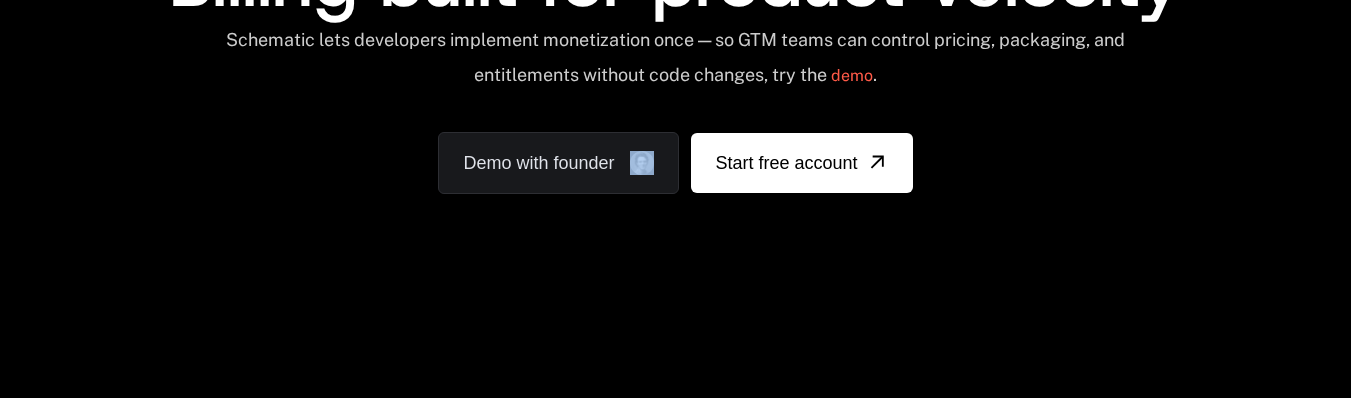 click on "RELEASED Tiered pricing Billing built for product velocity Schematic lets developers implement monetization once — so GTM teams can control pricing, packaging, and entitlements without code changes, try the   demo . Demo with founder   Start free account" at bounding box center [675, 36] 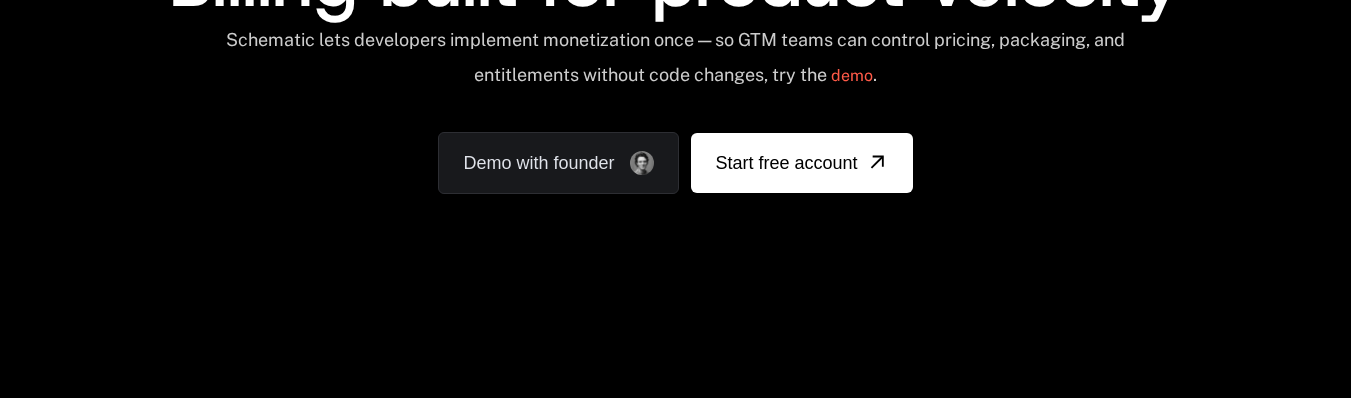 click on "RELEASED Tiered pricing Billing built for product velocity Schematic lets developers implement monetization once — so GTM teams can control pricing, packaging, and entitlements without code changes, try the   demo . Demo with founder   Start free account" at bounding box center (675, 36) 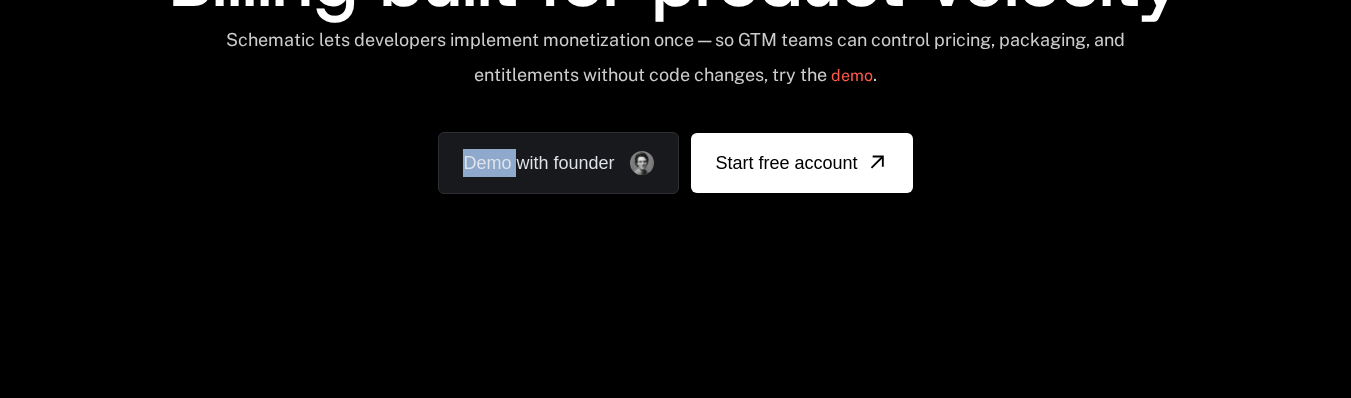 click on "RELEASED Tiered pricing Billing built for product velocity Schematic lets developers implement monetization once — so GTM teams can control pricing, packaging, and entitlements without code changes, try the   demo . Demo with founder   Start free account" at bounding box center (675, 36) 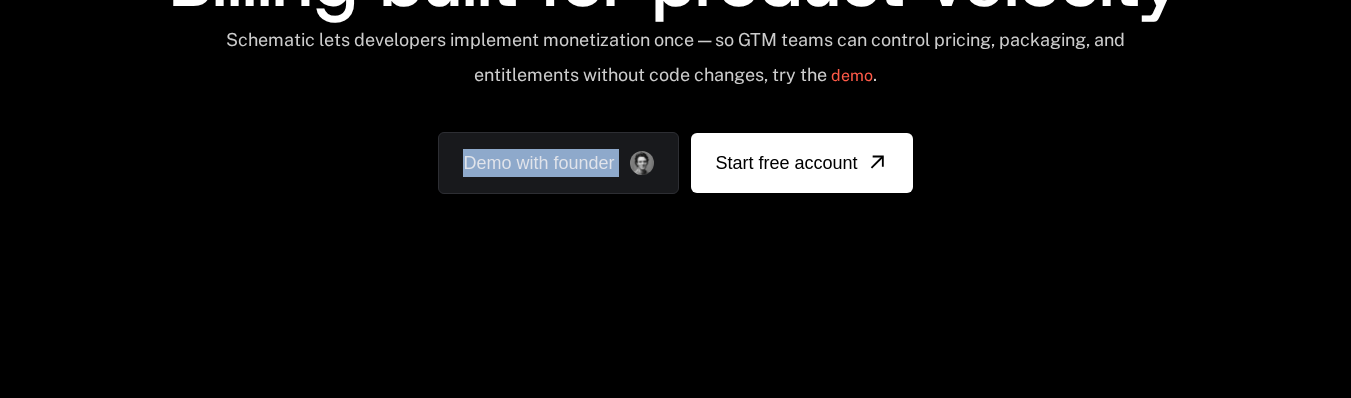 click on "RELEASED Tiered pricing Billing built for product velocity Schematic lets developers implement monetization once — so GTM teams can control pricing, packaging, and entitlements without code changes, try the   demo . Demo with founder   Start free account" at bounding box center (675, 36) 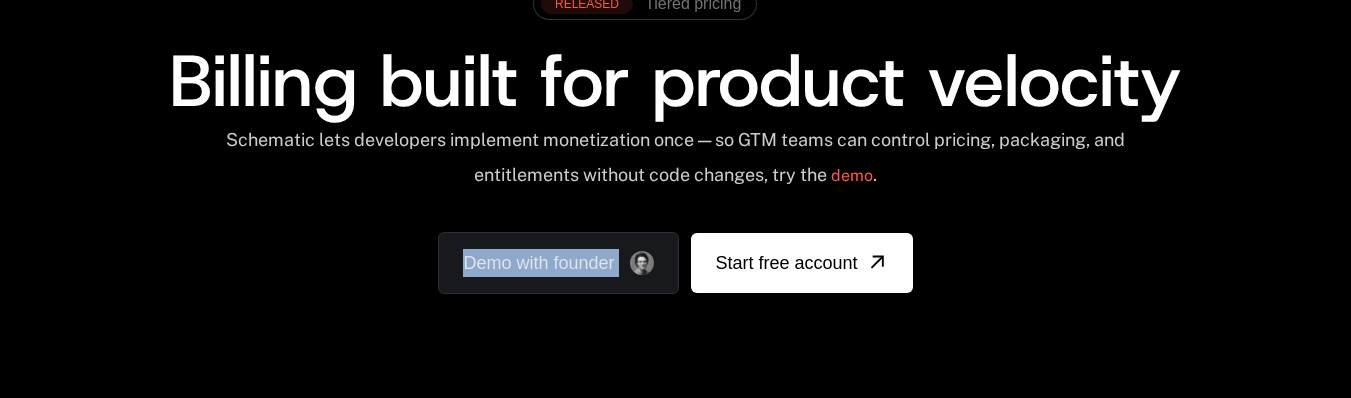 click on "Schematic lets developers implement monetization once — so GTM teams can control pricing, packaging, and entitlements without code changes, try the   demo ." at bounding box center [675, 164] 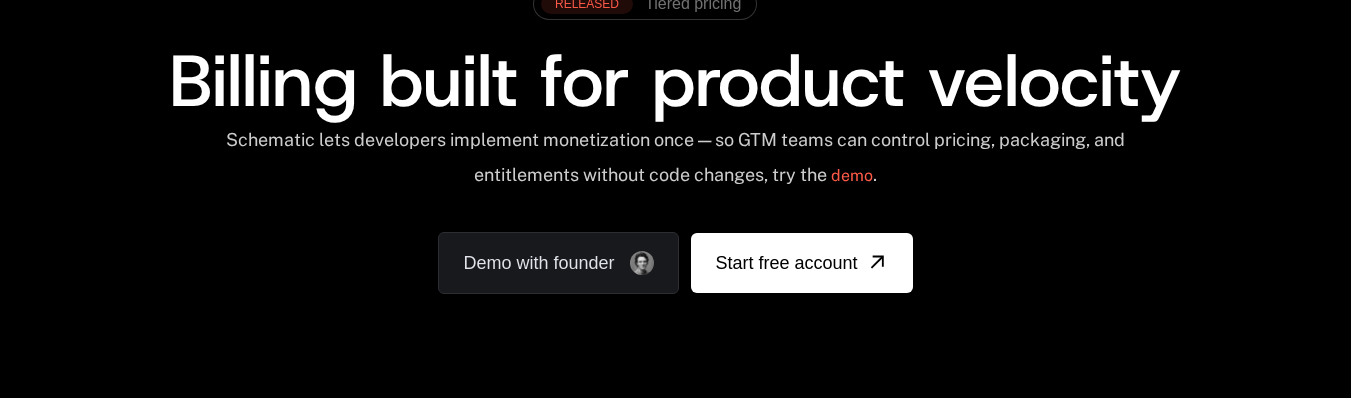 click on "Schematic lets developers implement monetization once — so GTM teams can control pricing, packaging, and entitlements without code changes, try the   demo ." at bounding box center [675, 164] 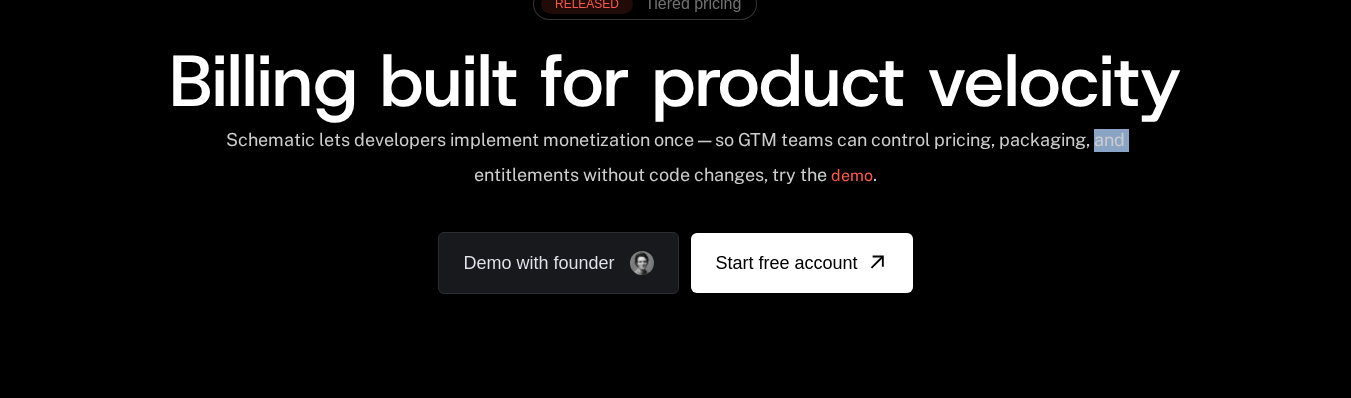 click on "Schematic lets developers implement monetization once — so GTM teams can control pricing, packaging, and entitlements without code changes, try the   demo ." at bounding box center (675, 164) 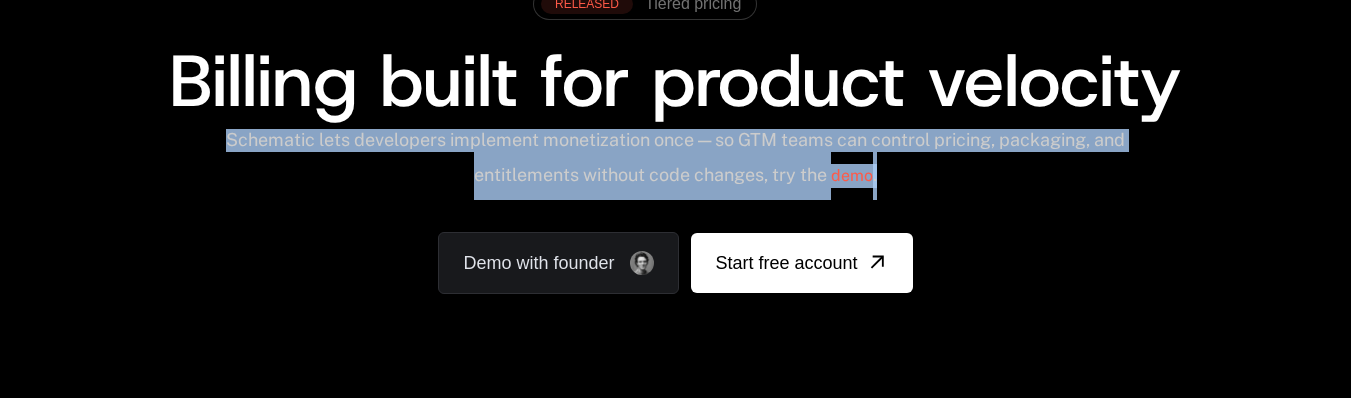 click on "Schematic lets developers implement monetization once — so GTM teams can control pricing, packaging, and entitlements without code changes, try the   demo ." at bounding box center [675, 164] 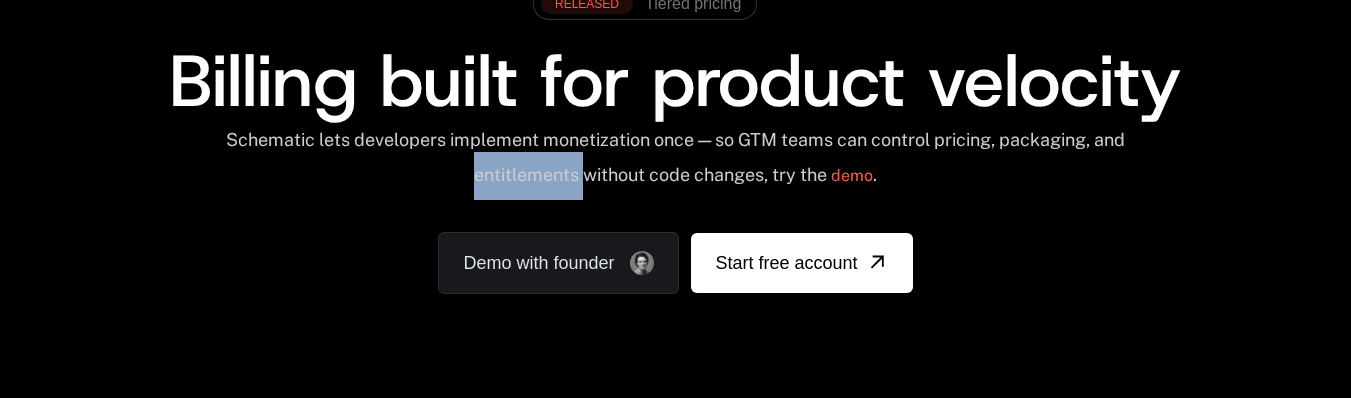 click on "Schematic lets developers implement monetization once — so GTM teams can control pricing, packaging, and entitlements without code changes, try the   demo ." at bounding box center (675, 164) 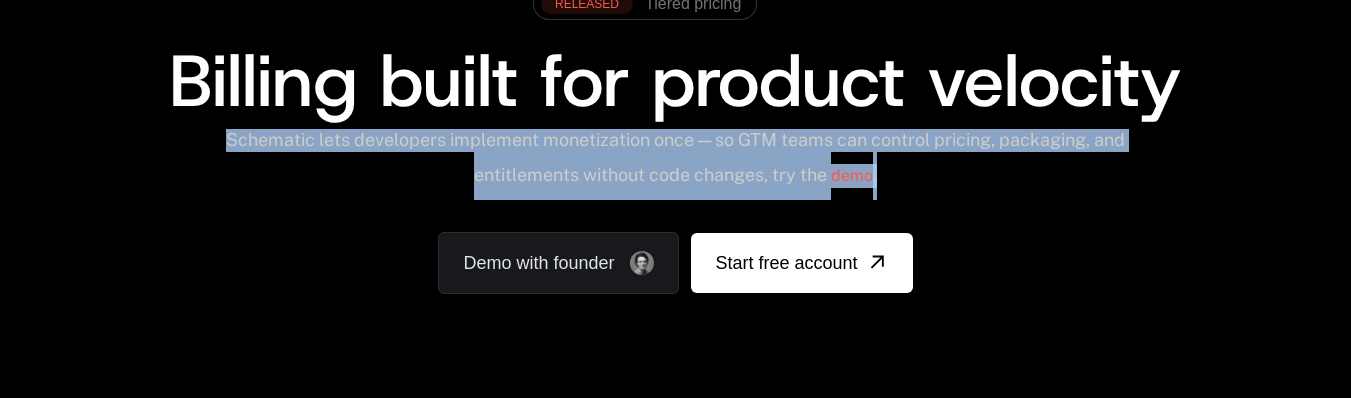 copy on "Schematic lets developers implement monetization once — so GTM teams can control pricing, packaging, and entitlements without code changes, try the   demo ." 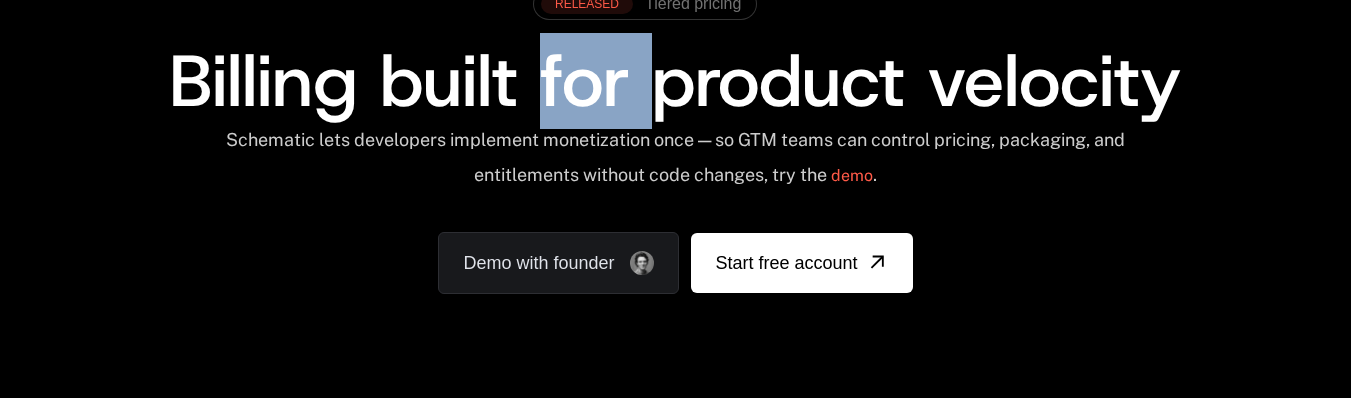 click on "Billing built for product velocity" at bounding box center [675, 81] 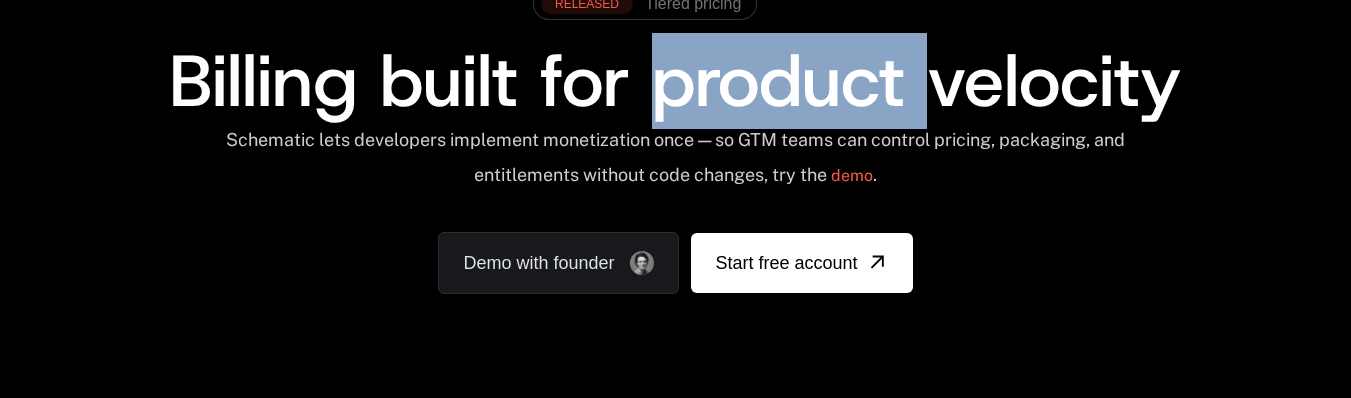 copy on "product" 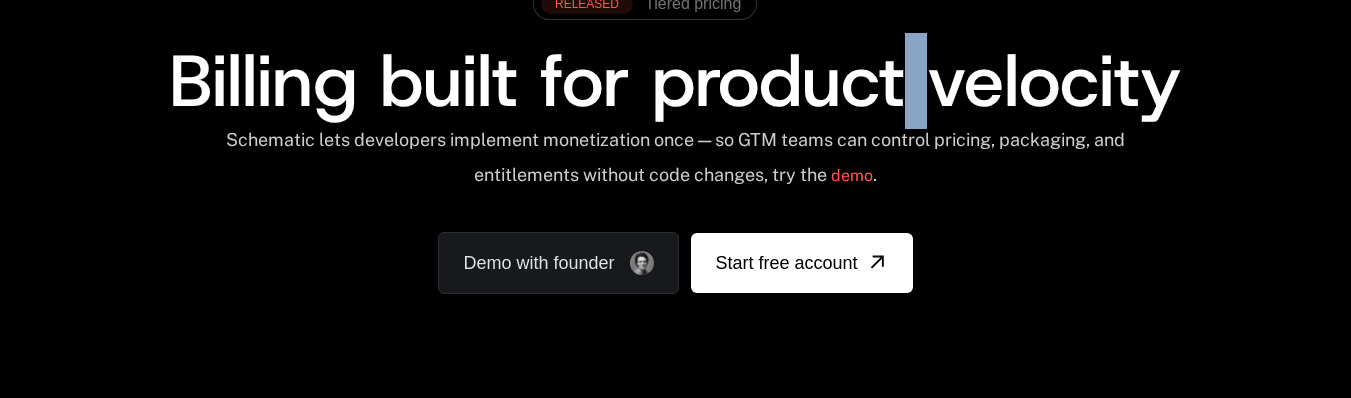 click on "Billing built for product velocity" at bounding box center (675, 81) 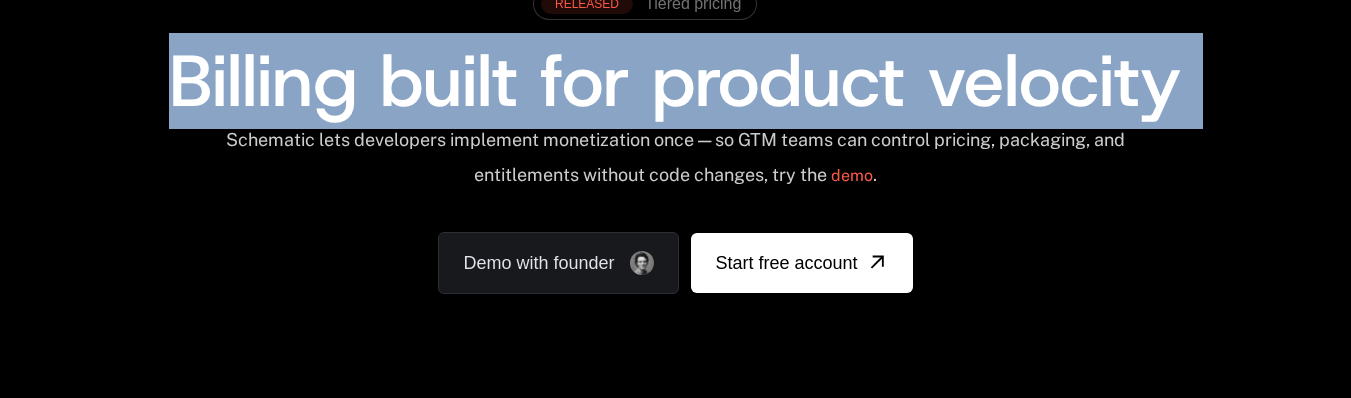 click on "Billing built for product velocity" at bounding box center [675, 81] 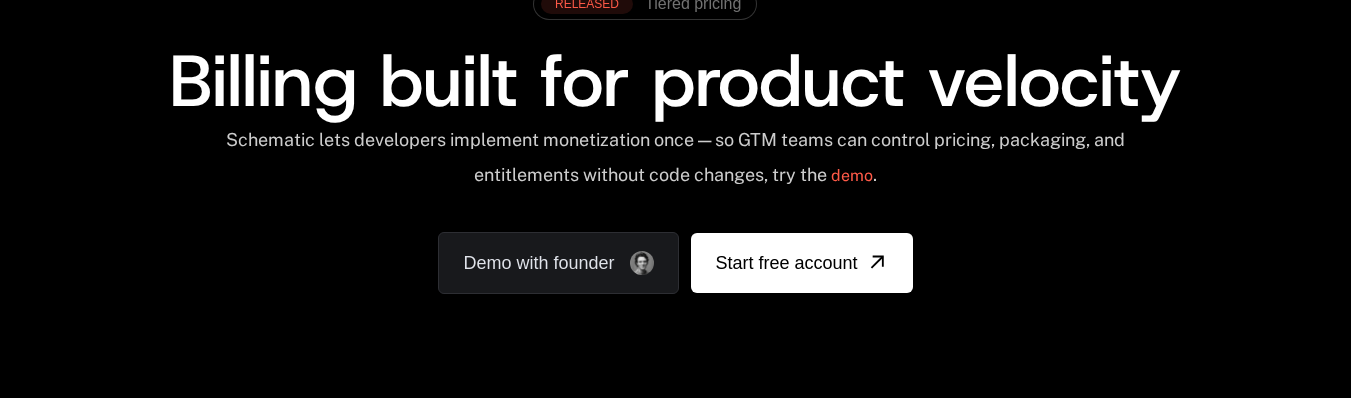 click on "Billing built for product velocity" at bounding box center [675, 81] 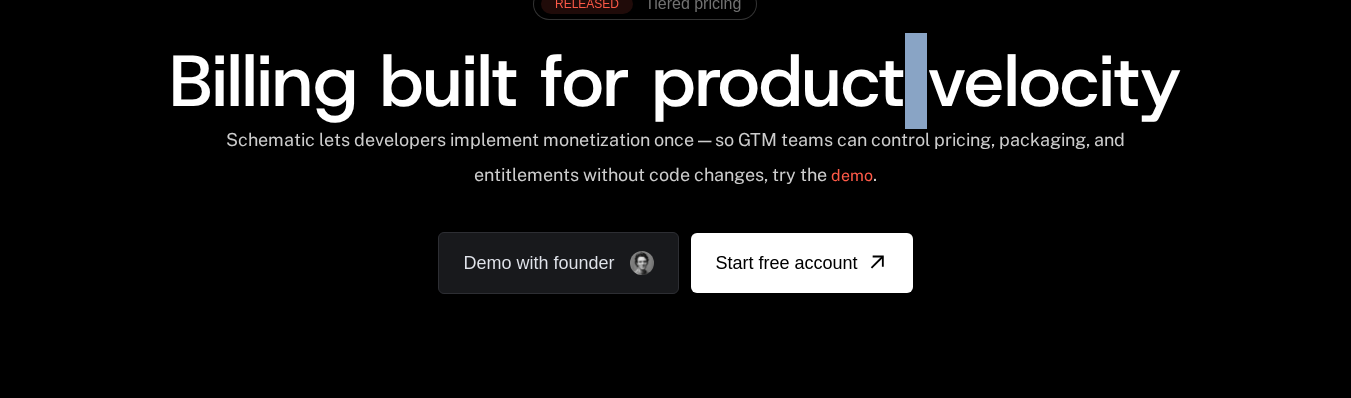 click on "Billing built for product velocity" at bounding box center (675, 81) 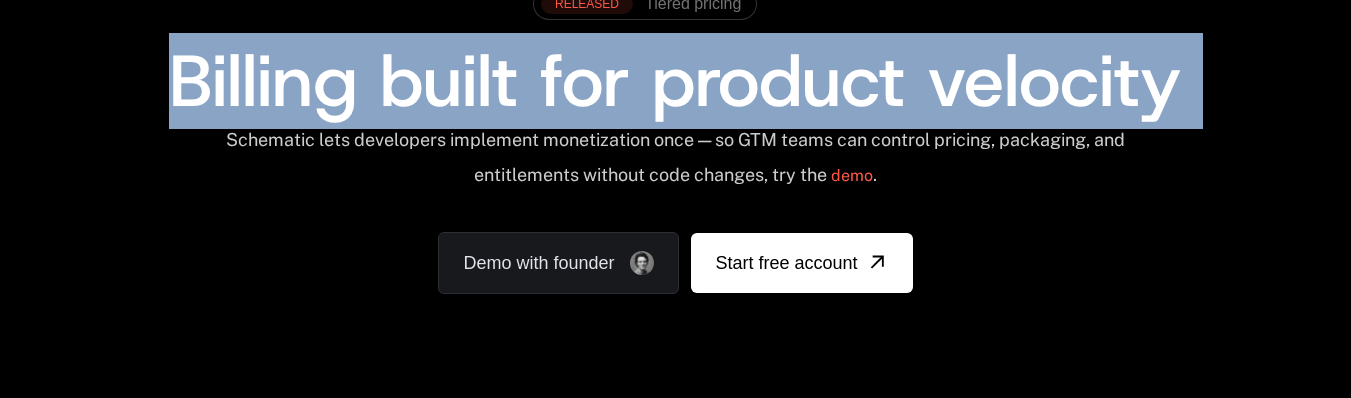 click on "Billing built for product velocity" at bounding box center (675, 81) 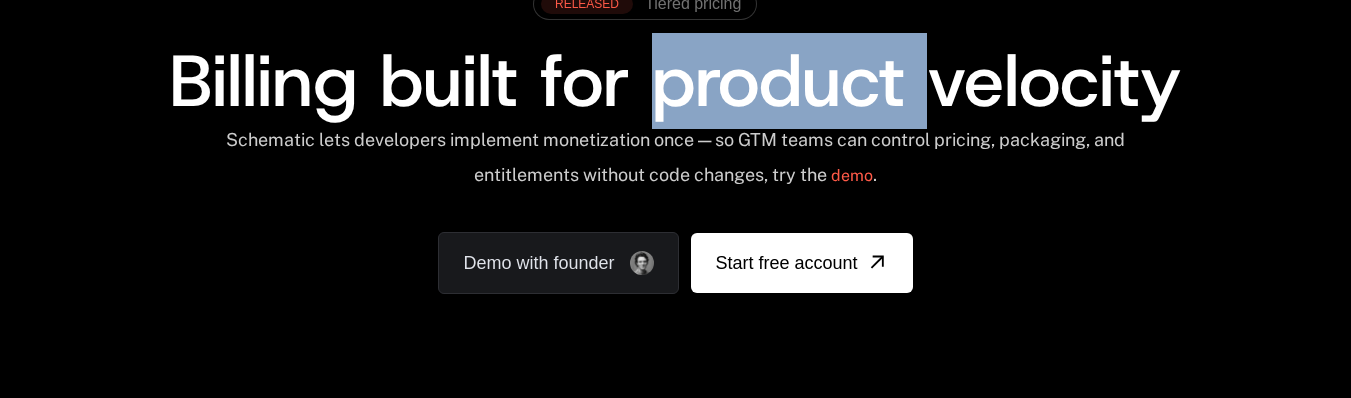 click on "Billing built for product velocity" at bounding box center (675, 81) 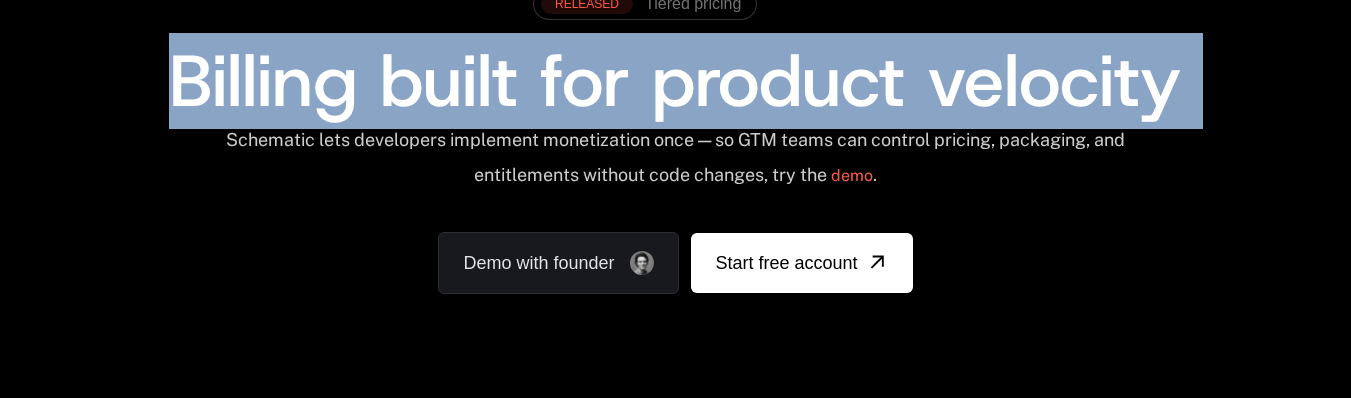 click on "Billing built for product velocity" at bounding box center (675, 81) 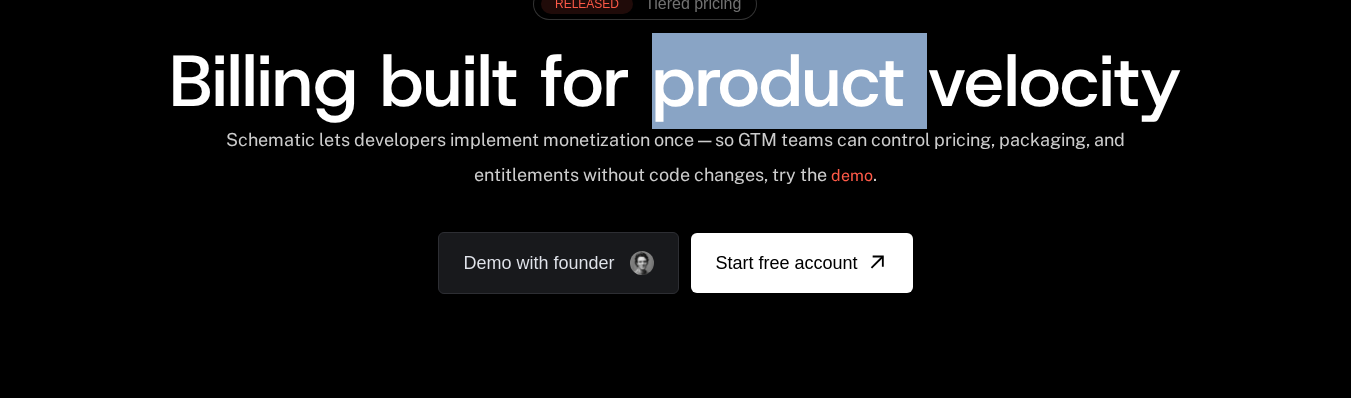 copy on "product" 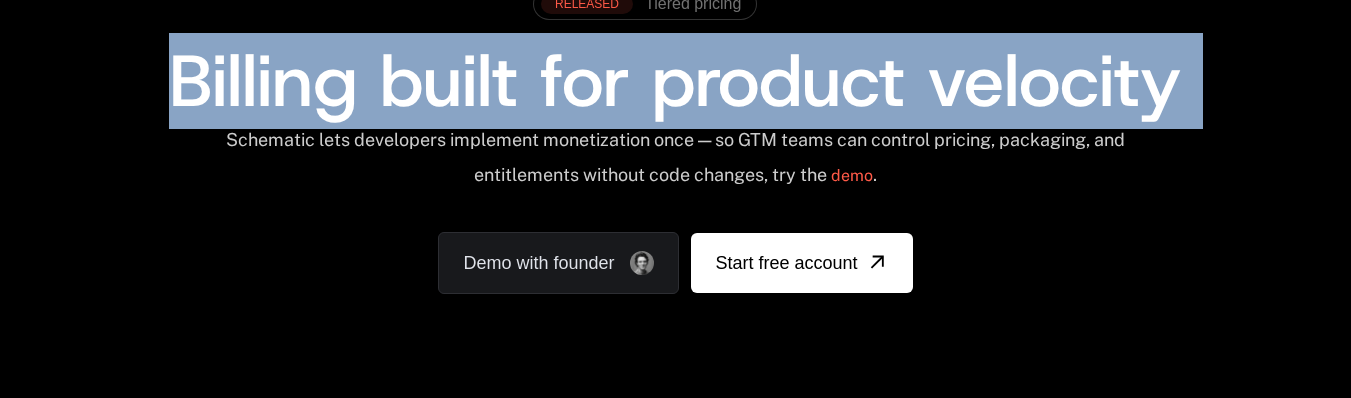 click on "Billing built for product velocity" at bounding box center [675, 81] 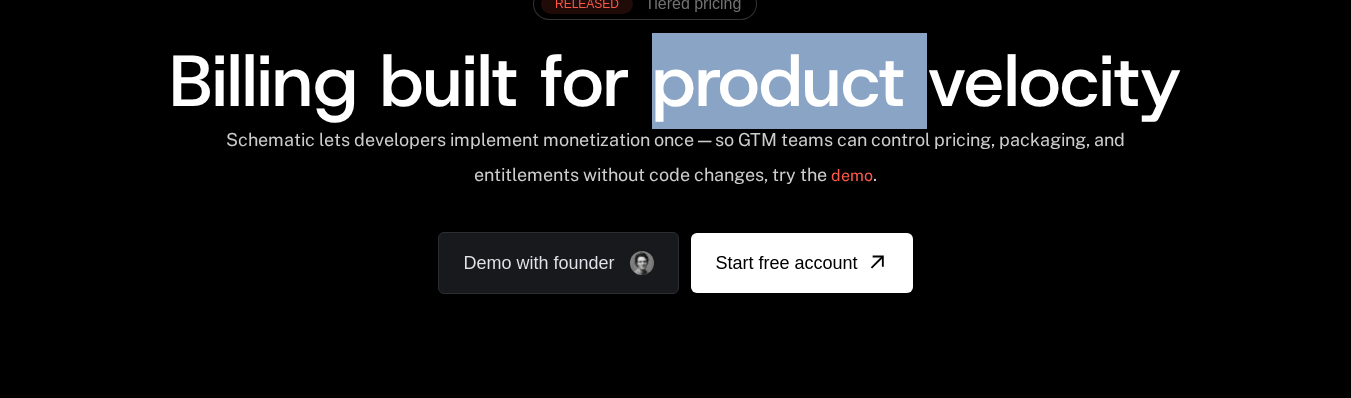 click on "Billing built for product velocity" at bounding box center [675, 81] 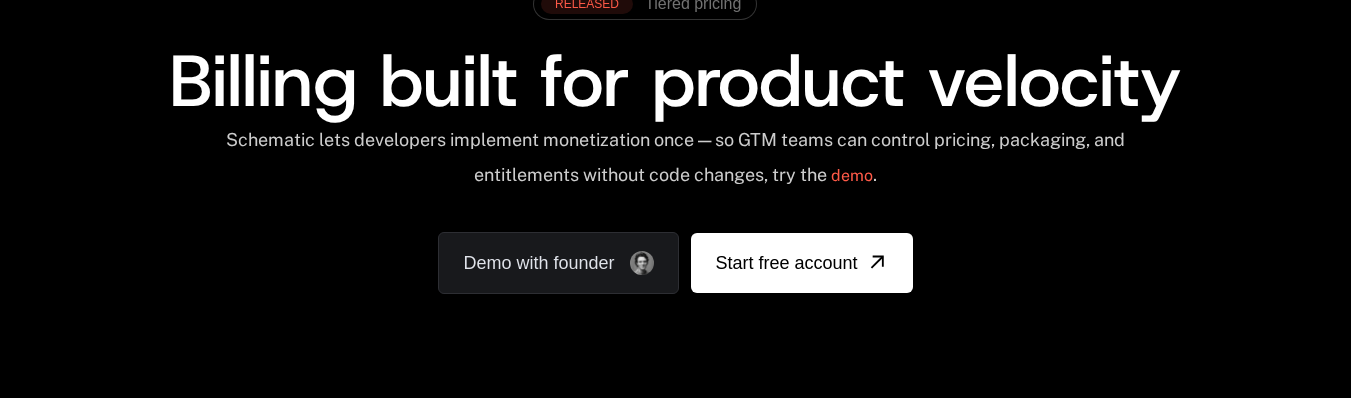 click on "RELEASED Tiered pricing" at bounding box center [675, 11] 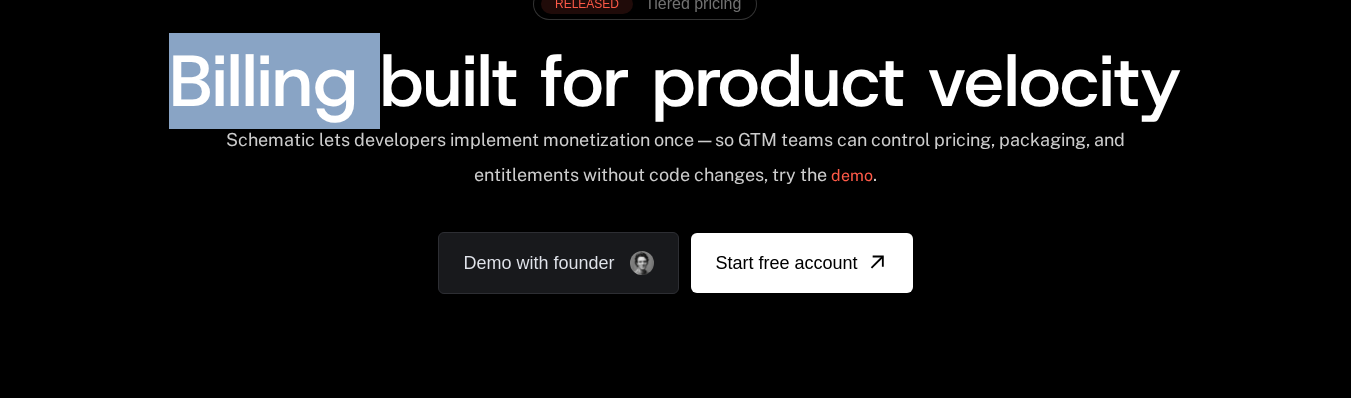 click on "Billing built for product velocity" at bounding box center [675, 81] 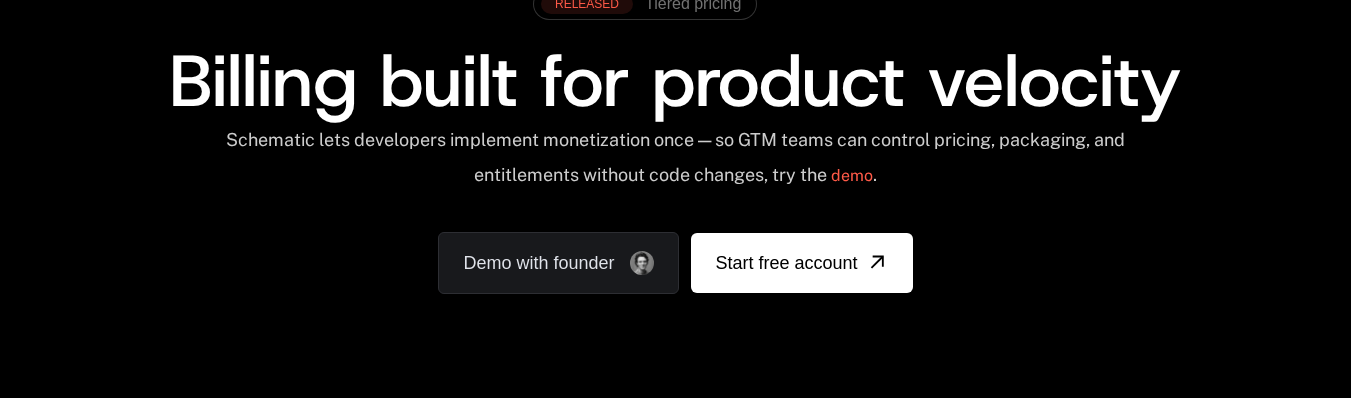 click on "Billing built for product velocity" at bounding box center (675, 81) 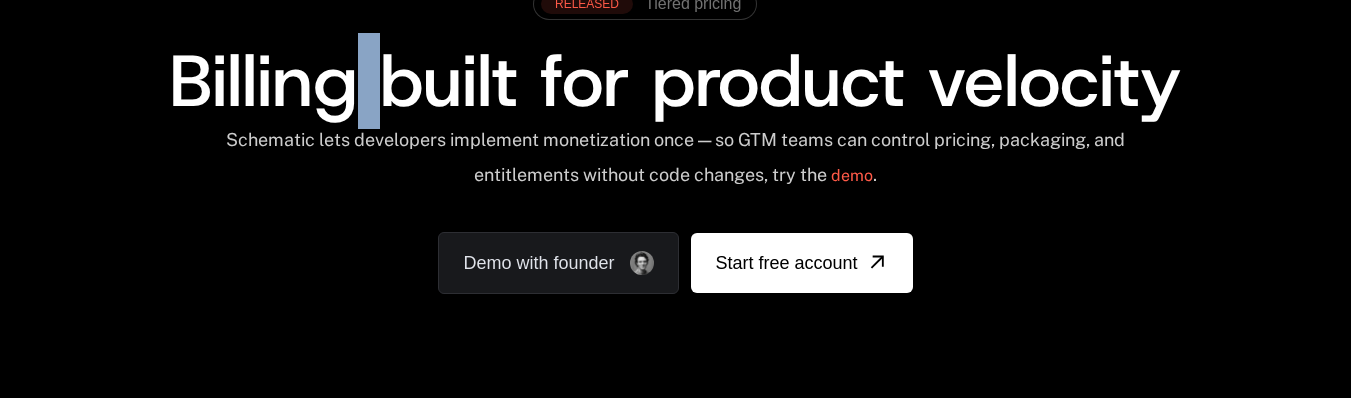 click on "Billing built for product velocity" at bounding box center [675, 81] 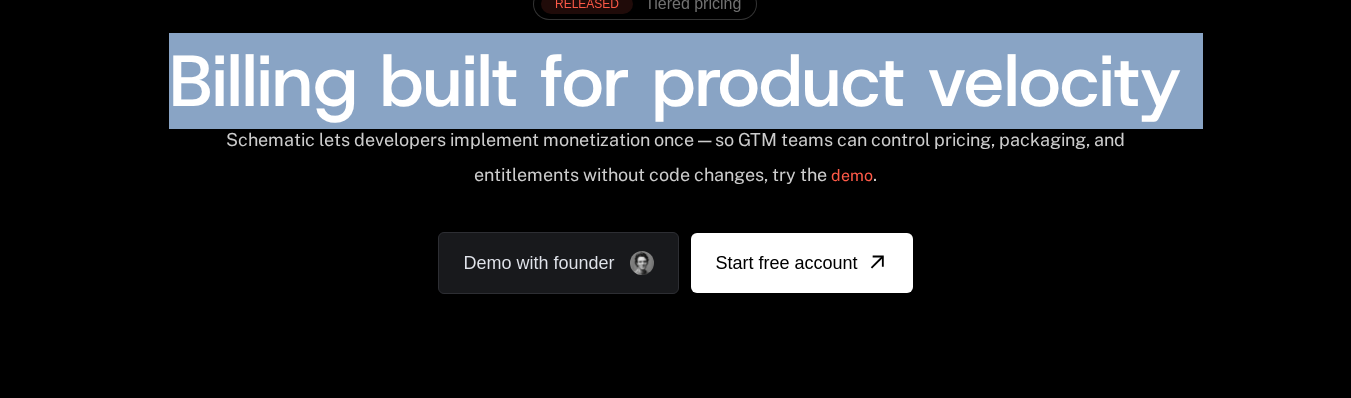 click on "Billing built for product velocity" at bounding box center (675, 81) 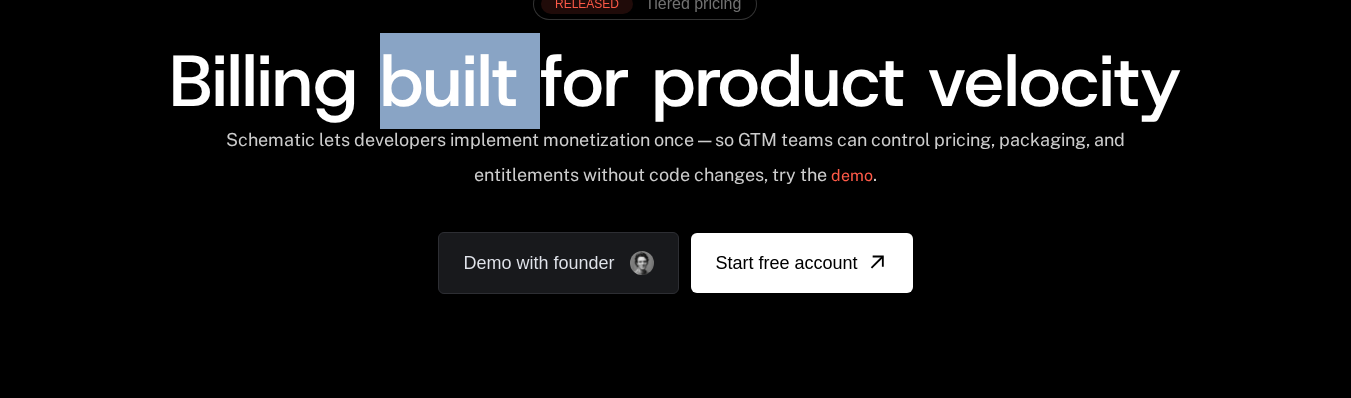 click on "Billing built for product velocity" at bounding box center [675, 81] 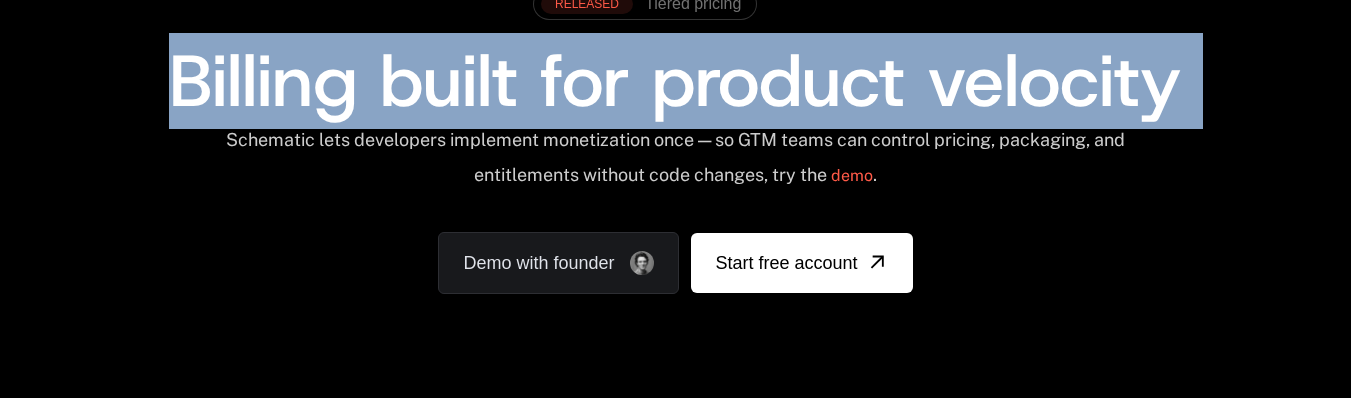 click on "Billing built for product velocity" at bounding box center [675, 81] 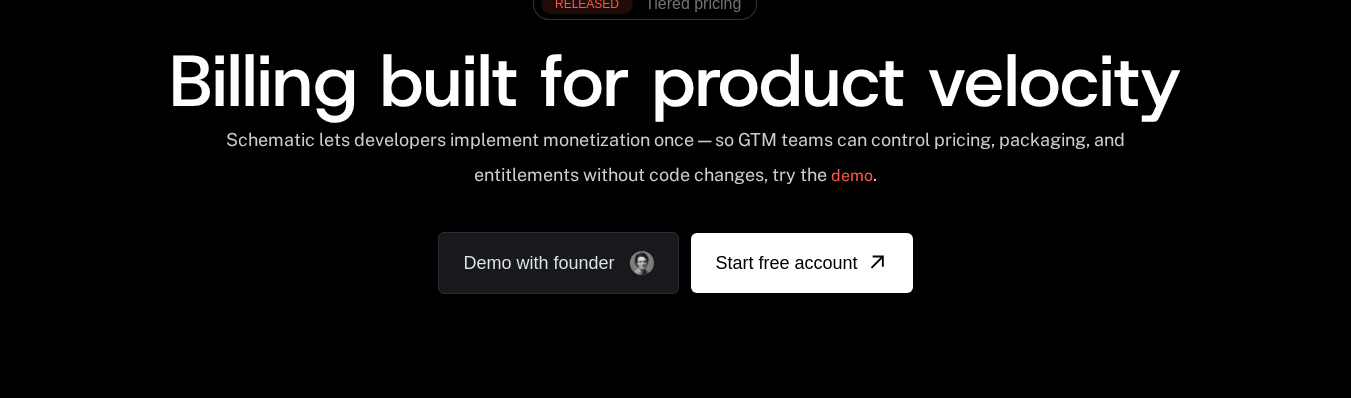 click on "Billing built for product velocity" at bounding box center (675, 81) 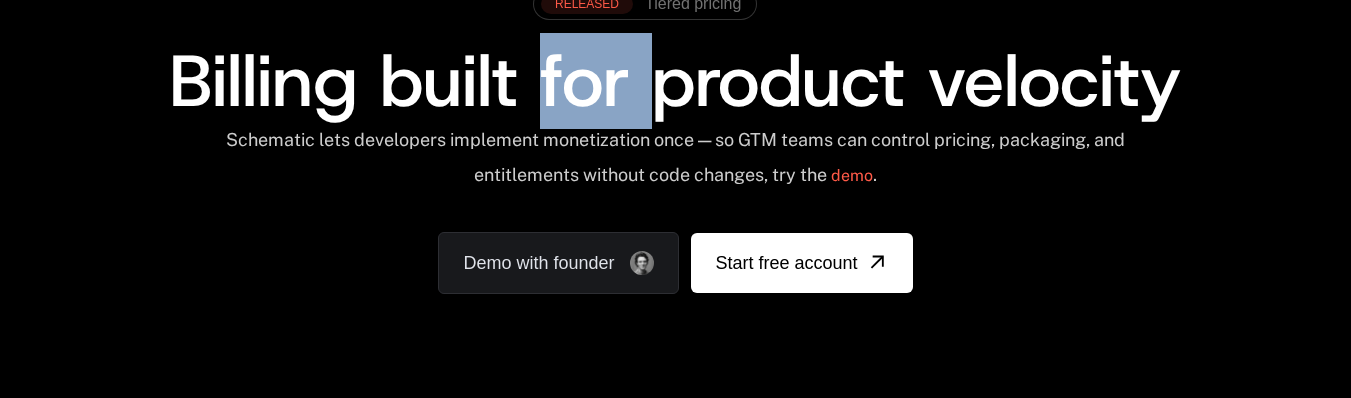 click on "Billing built for product velocity" at bounding box center (675, 81) 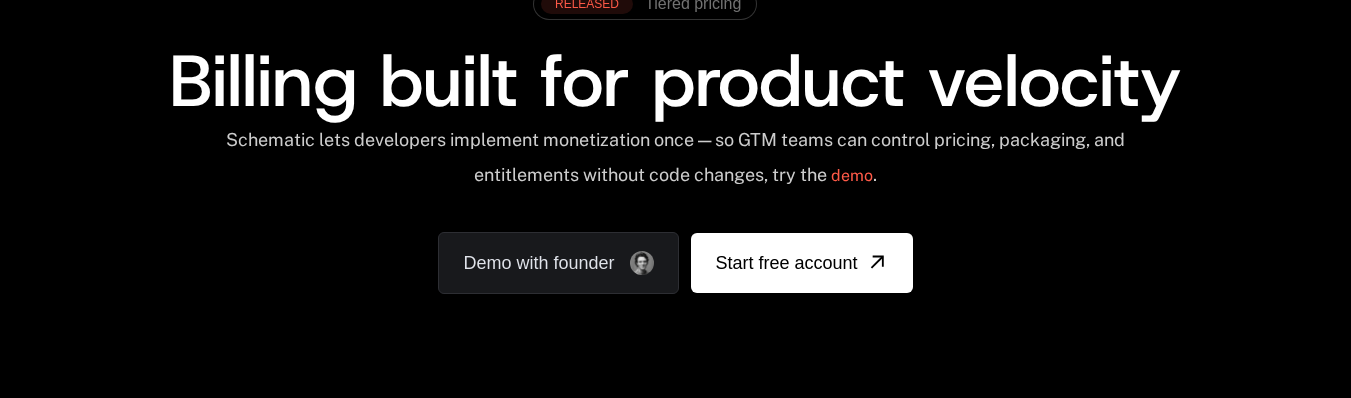 click on "Billing built for product velocity" at bounding box center (675, 81) 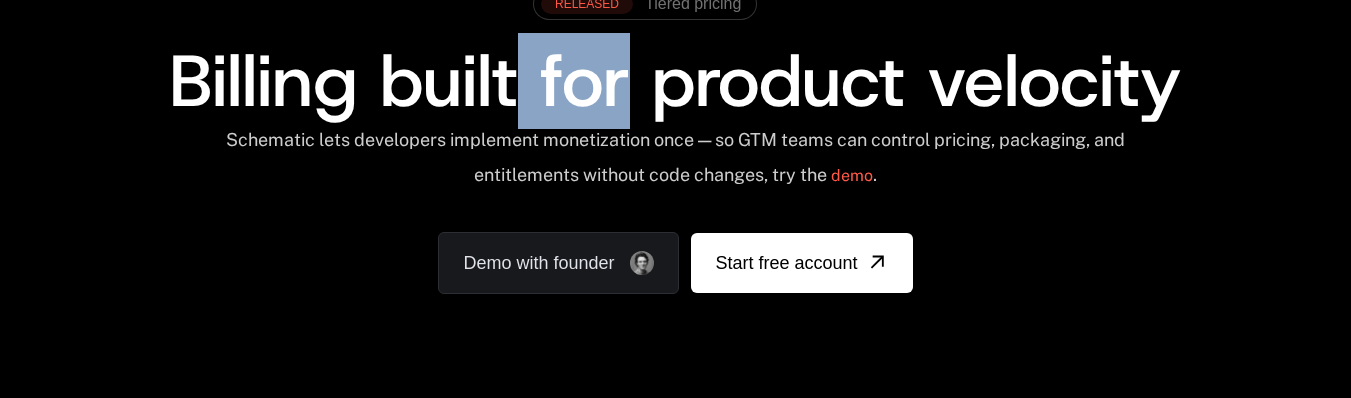 drag, startPoint x: 506, startPoint y: 61, endPoint x: 607, endPoint y: 72, distance: 101.597244 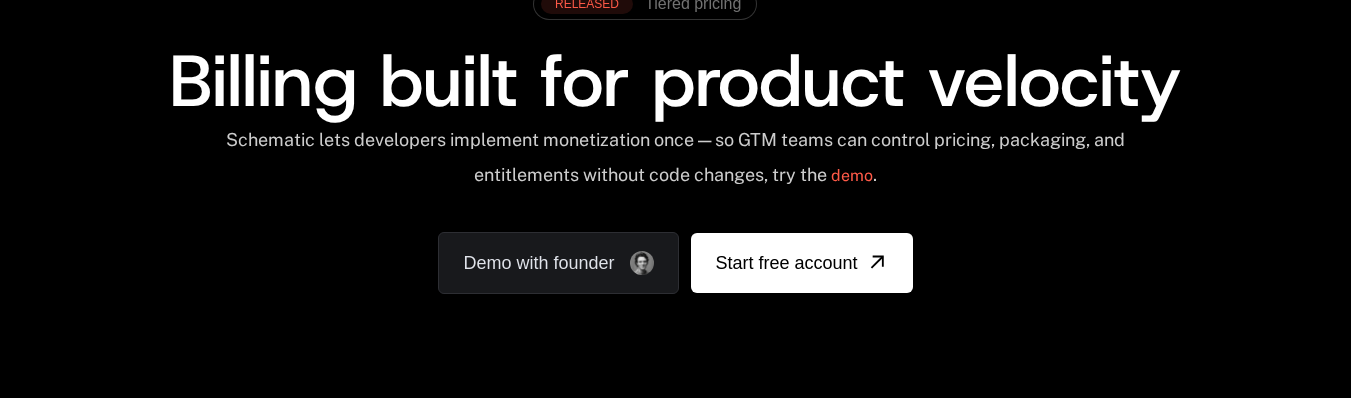 click on "Billing built for product velocity" at bounding box center (675, 81) 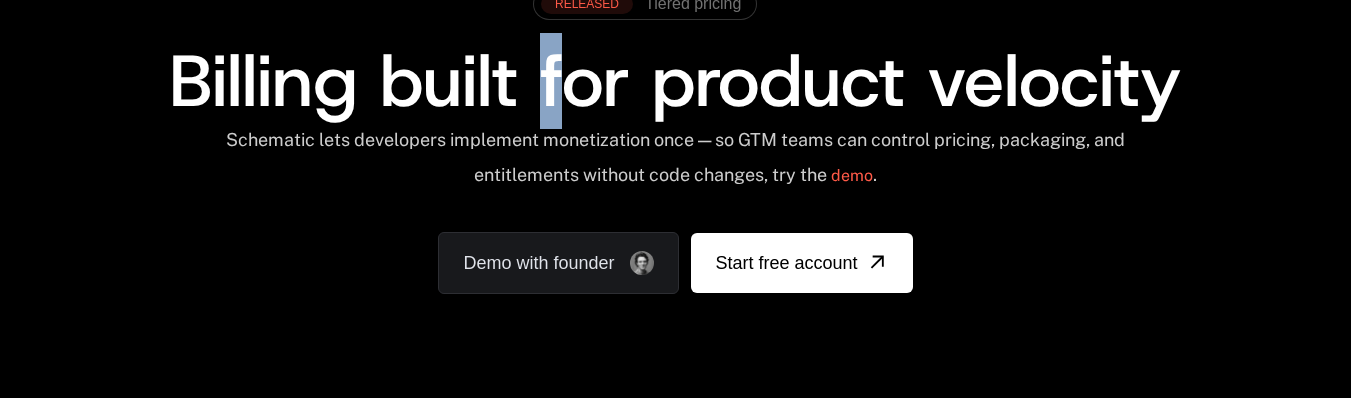 click on "Billing built for product velocity" at bounding box center [675, 81] 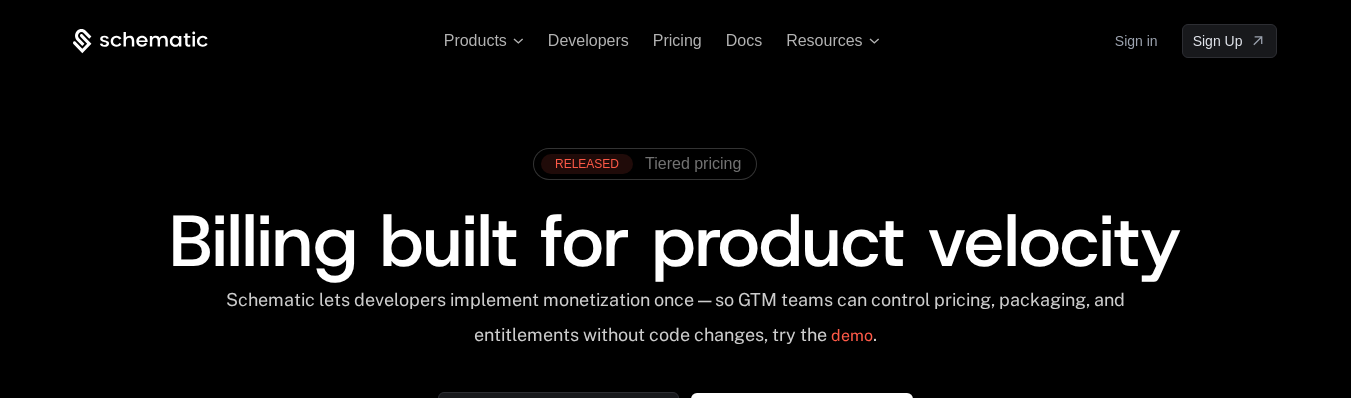 click on "Billing built for product velocity" at bounding box center (675, 241) 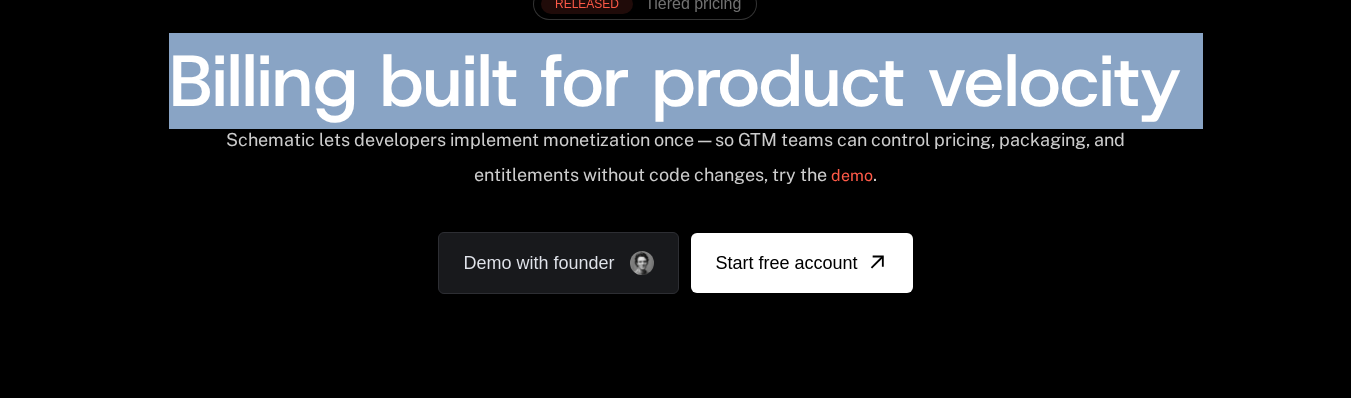 click on "Billing built for product velocity" at bounding box center [675, 81] 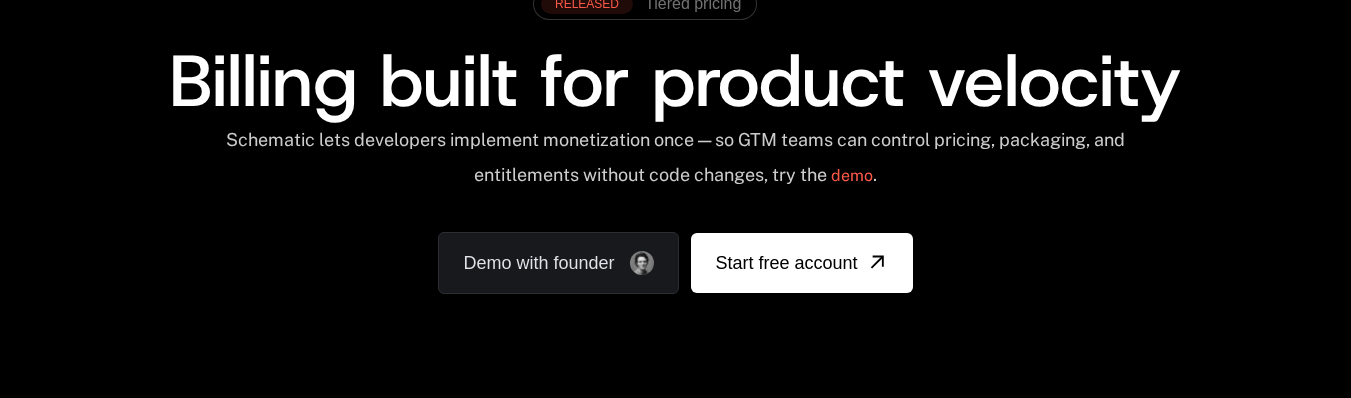 click on "Billing built for product velocity" at bounding box center [675, 81] 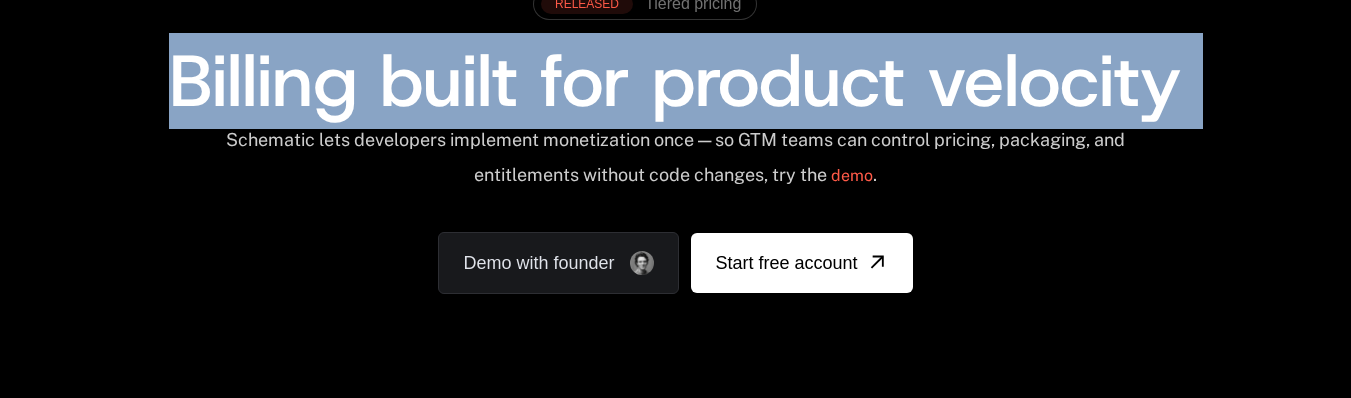 click on "Billing built for product velocity" at bounding box center (675, 81) 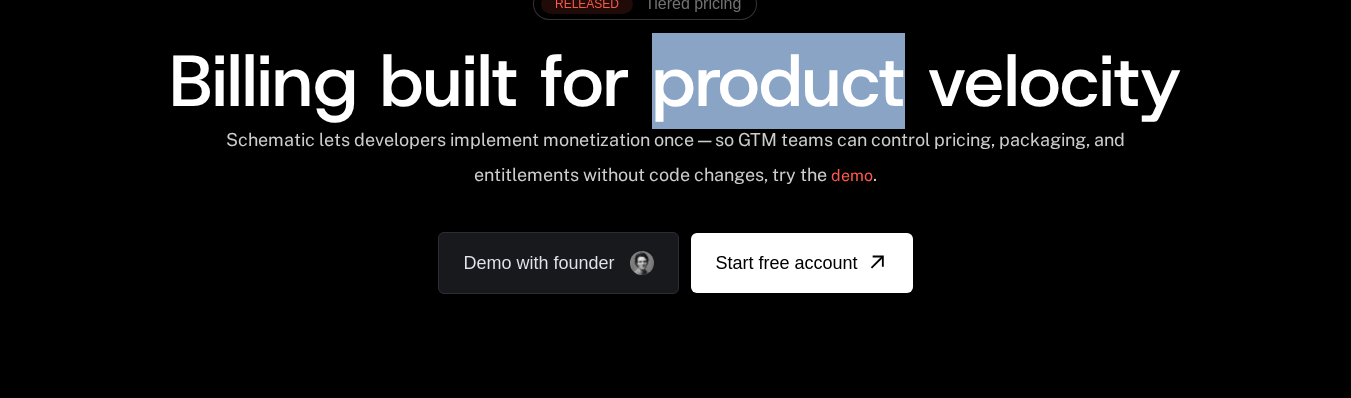 click on "Schematic lets developers implement monetization once — so GTM teams can control pricing, packaging, and entitlements without code changes, try the   demo ." at bounding box center [675, 164] 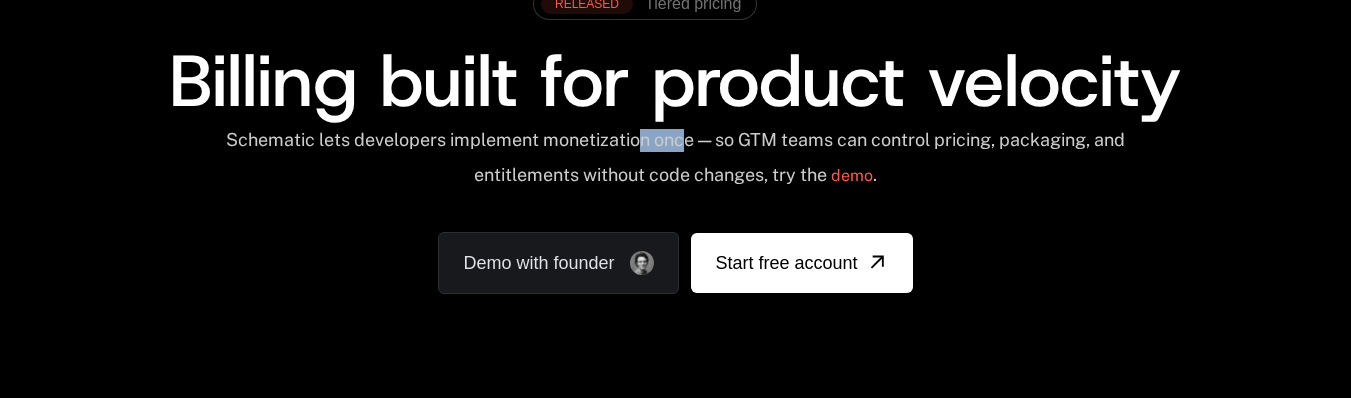 drag, startPoint x: 657, startPoint y: 141, endPoint x: 698, endPoint y: 140, distance: 41.01219 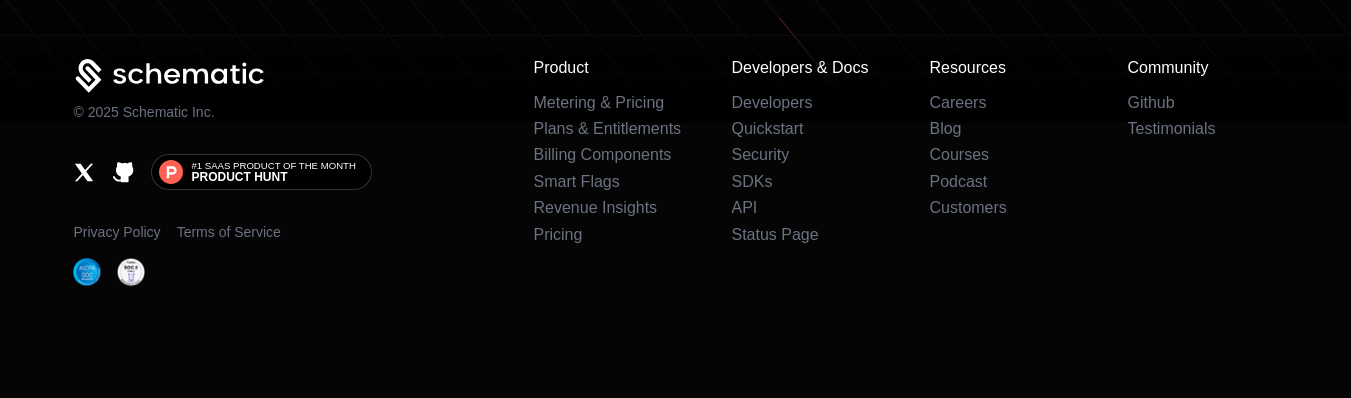 scroll, scrollTop: 12637, scrollLeft: 0, axis: vertical 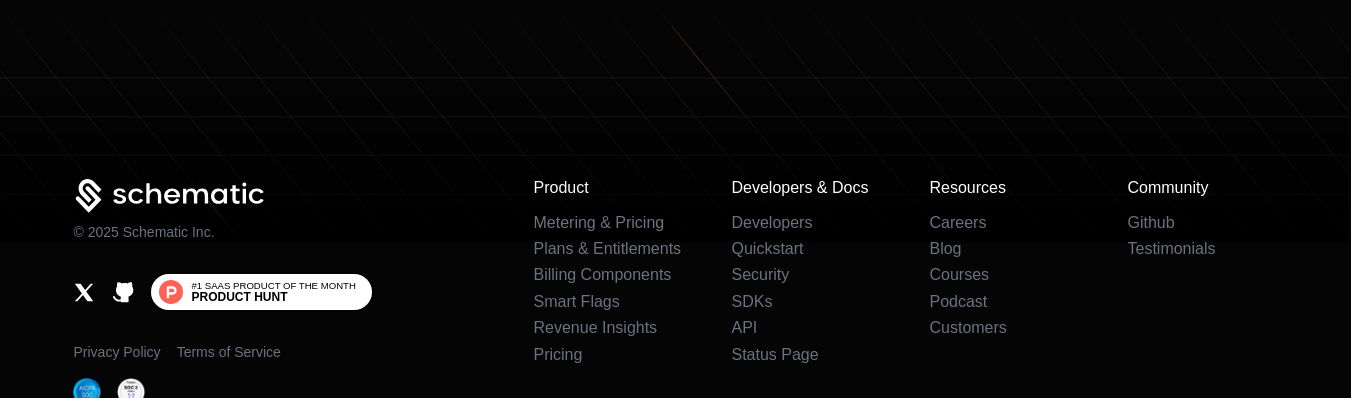 click on "#1 SaaS Product of the Month" at bounding box center (273, 286) 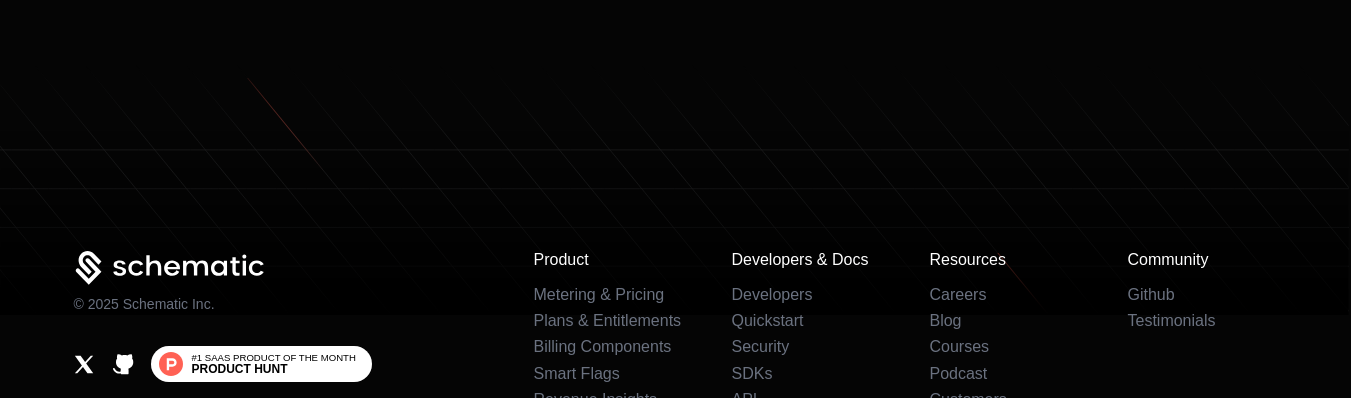 scroll, scrollTop: 12749, scrollLeft: 0, axis: vertical 